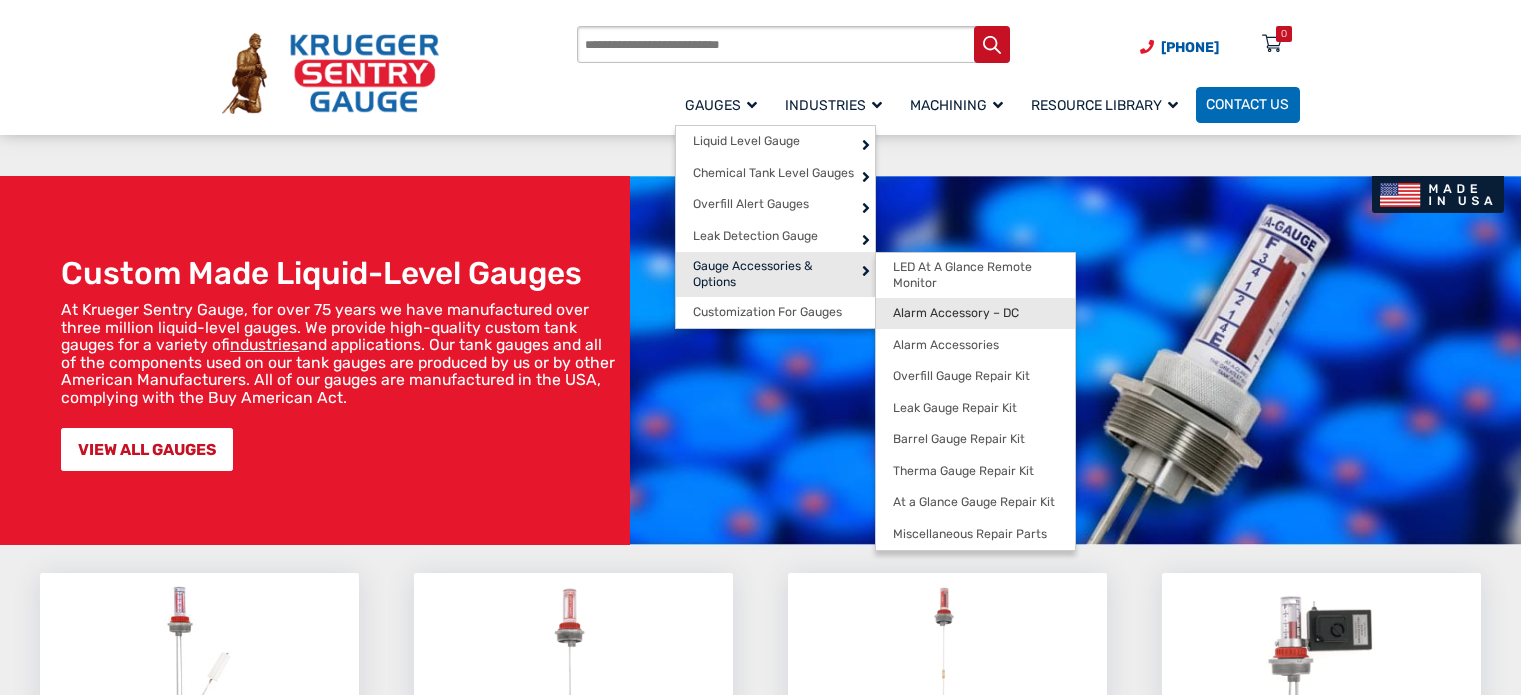 scroll, scrollTop: 1800, scrollLeft: 0, axis: vertical 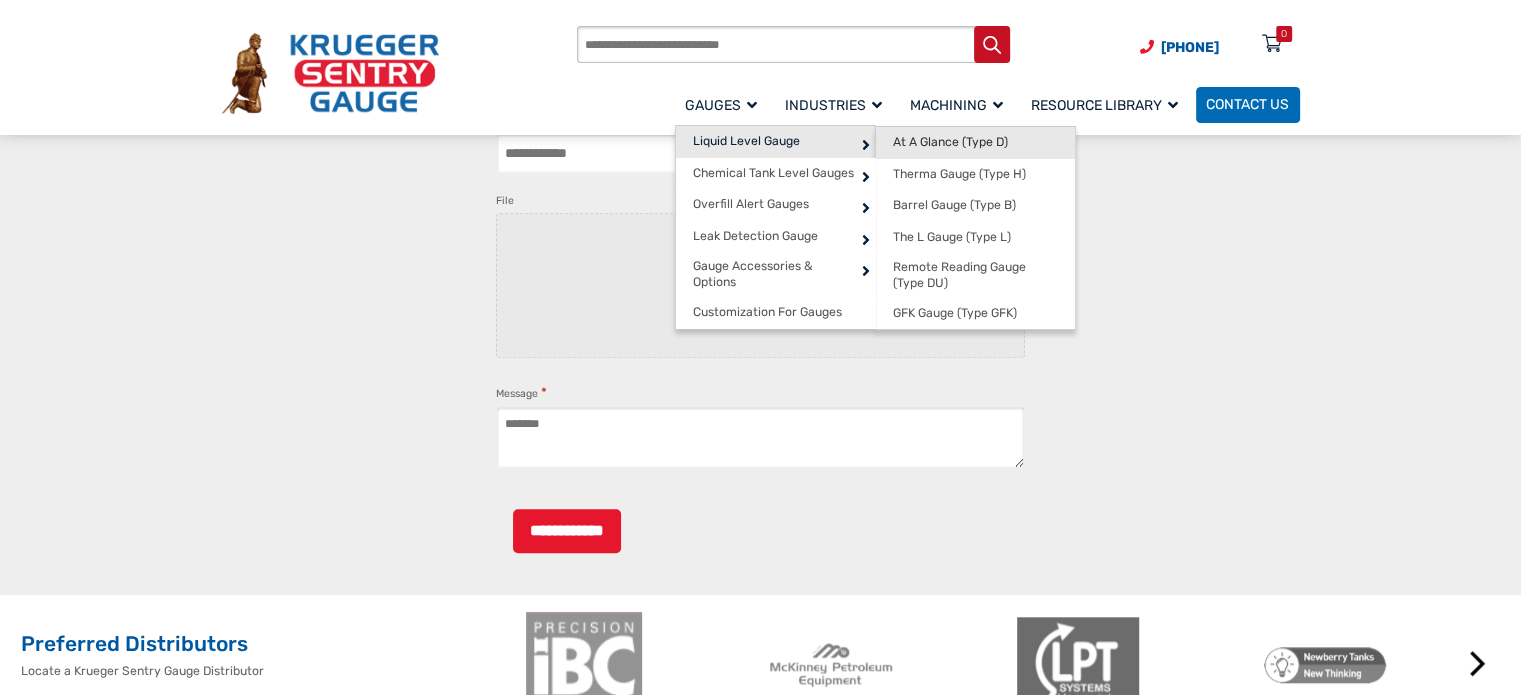click on "At A Glance (Type D)" at bounding box center [950, 142] 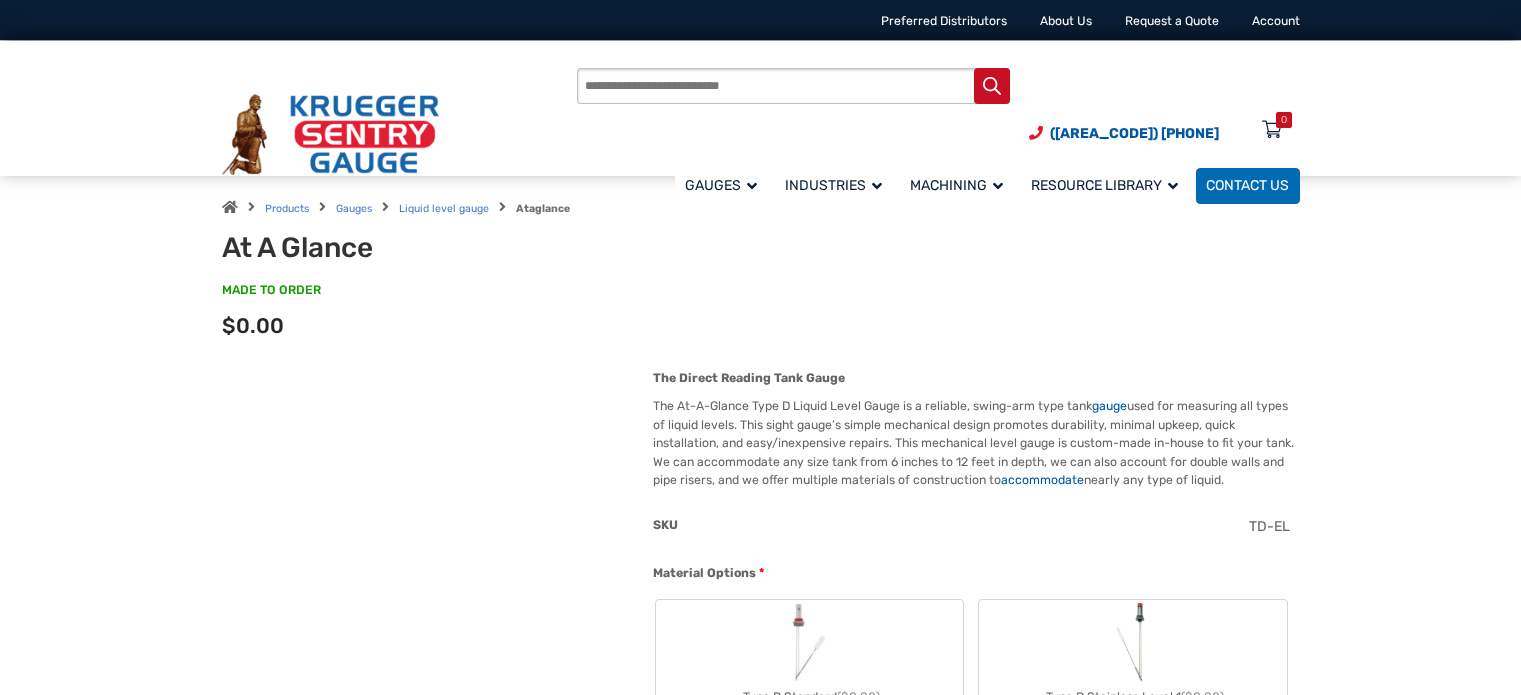 scroll, scrollTop: 0, scrollLeft: 0, axis: both 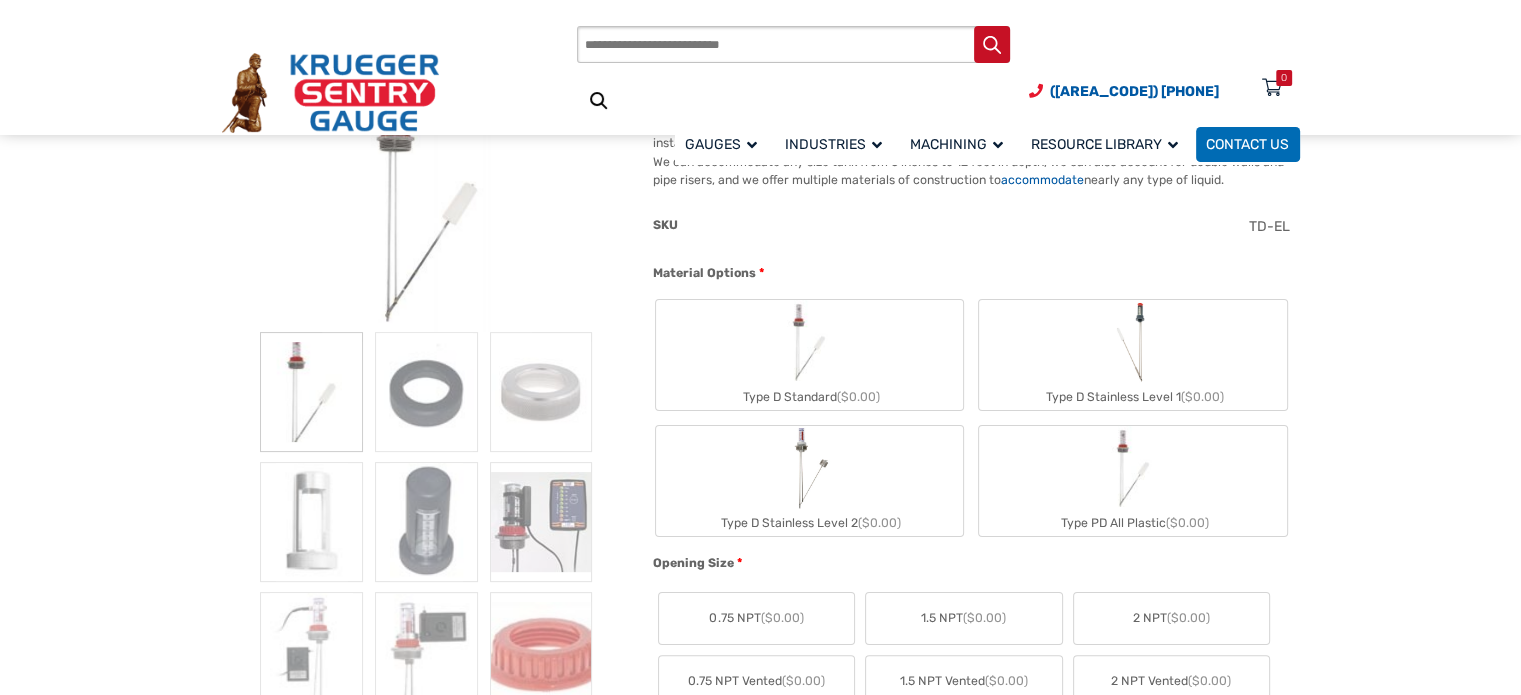 click on "Type D Standard  ($0.00)" at bounding box center (809, 355) 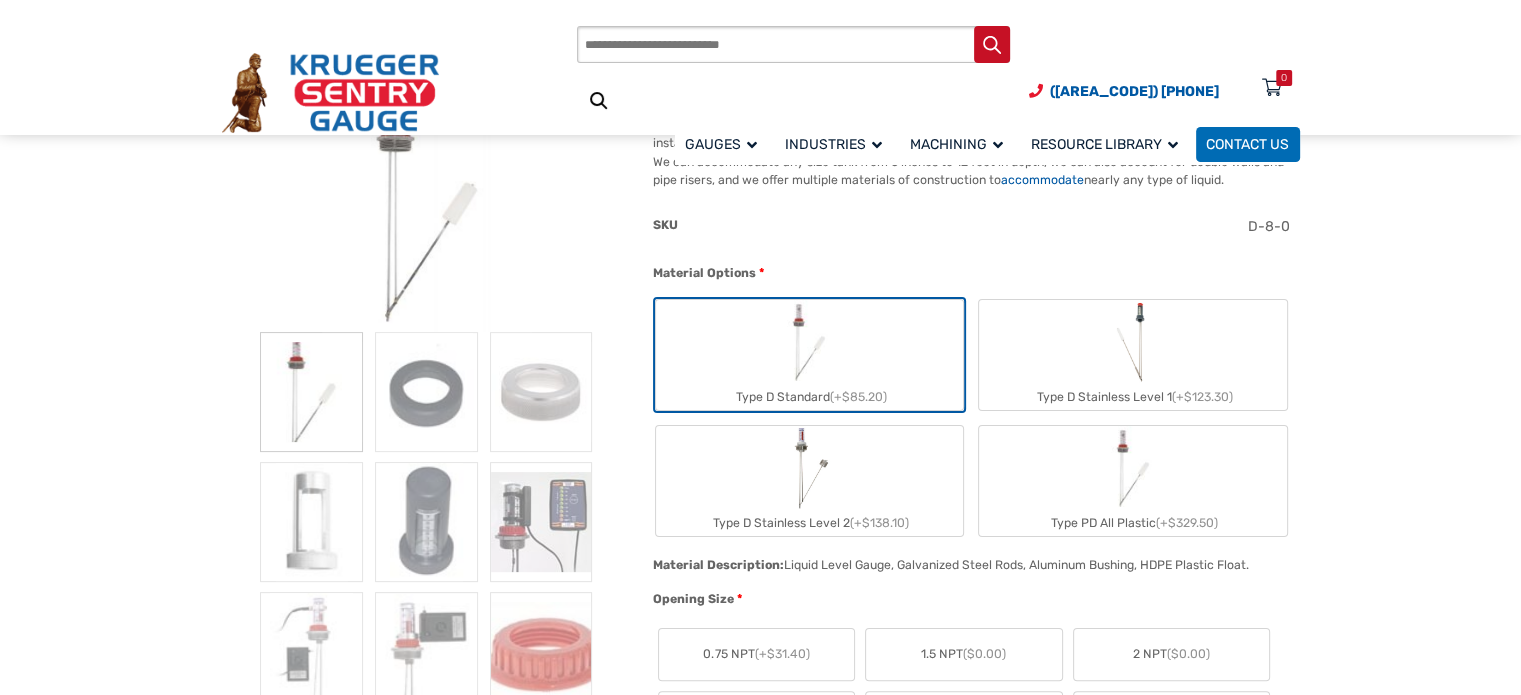 click on "Type D Stainless Level 1  (+$123.30)" at bounding box center [1132, 355] 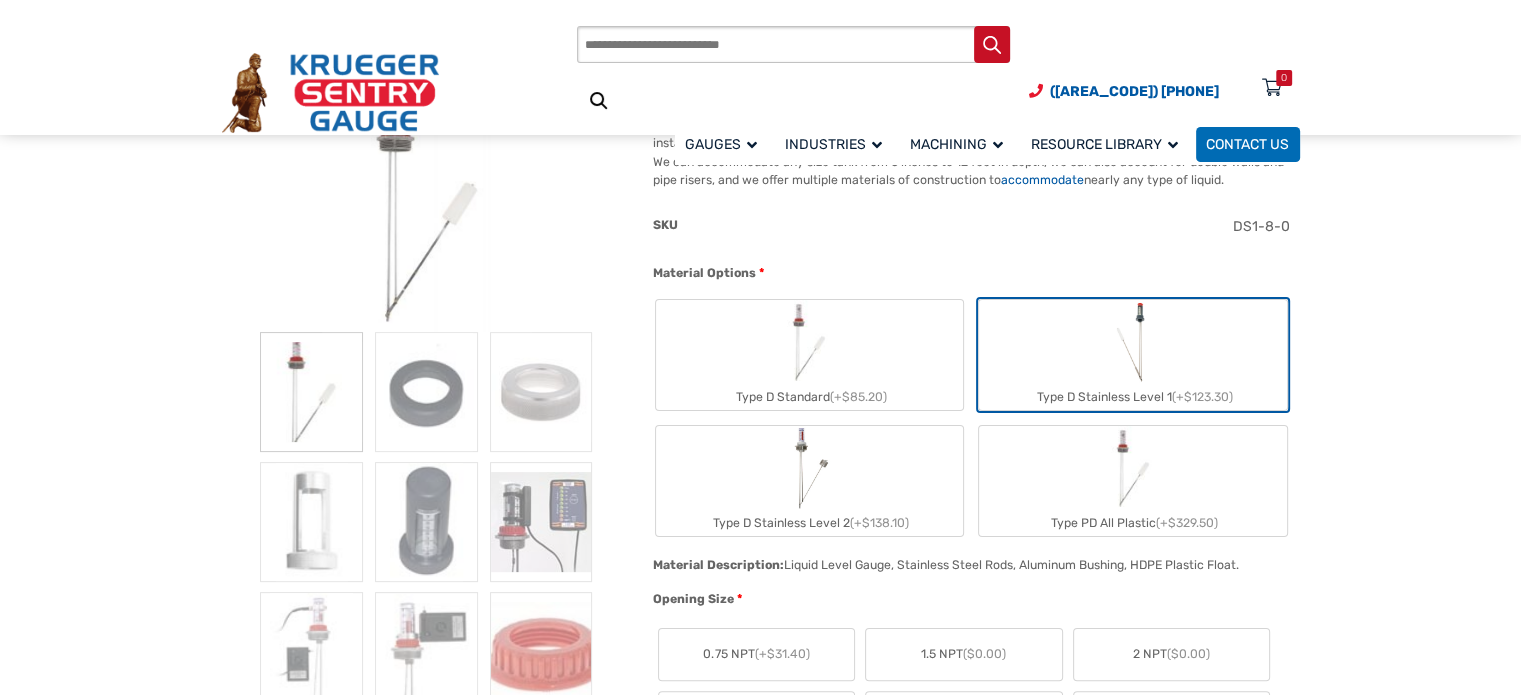 click on "Type D Stainless Level 2  (+$138.10)" at bounding box center [809, 481] 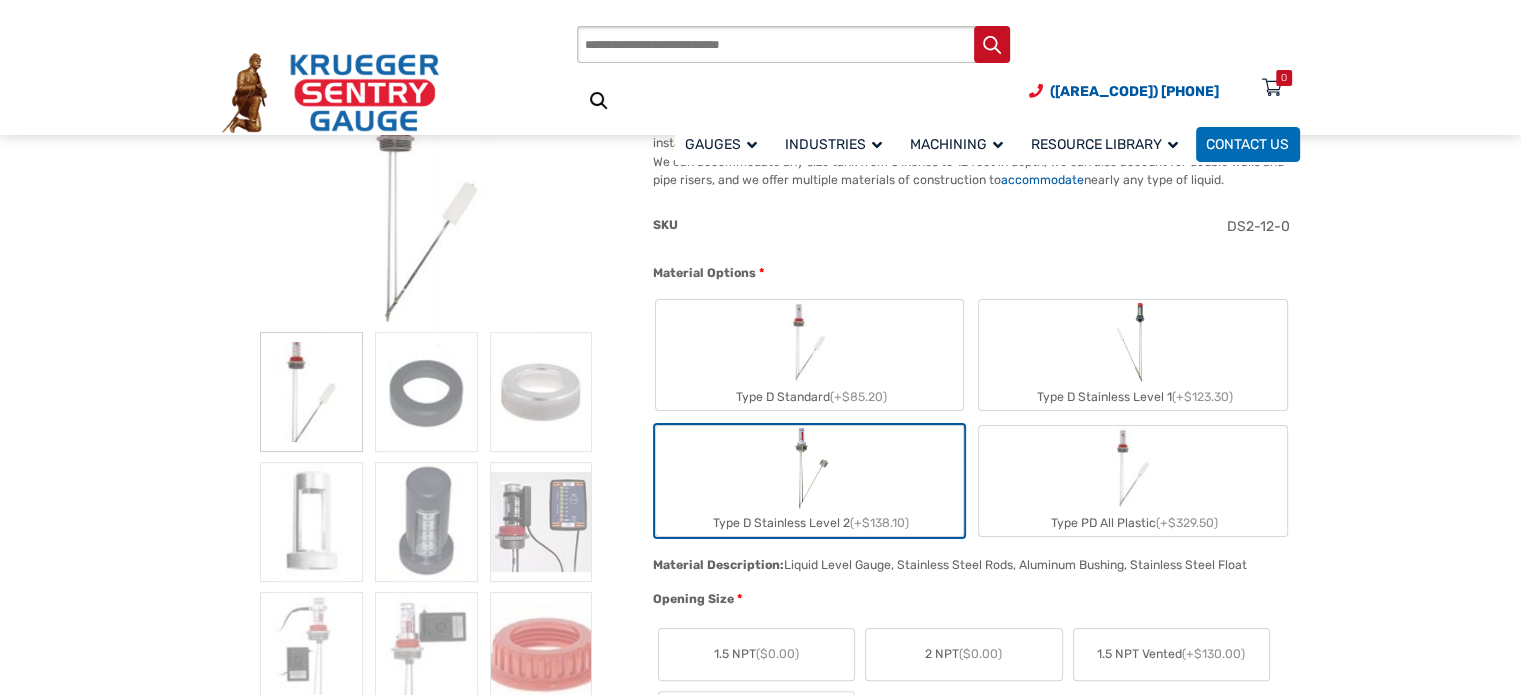 click on "Type PD All Plastic  (+$329.50)" at bounding box center (1132, 481) 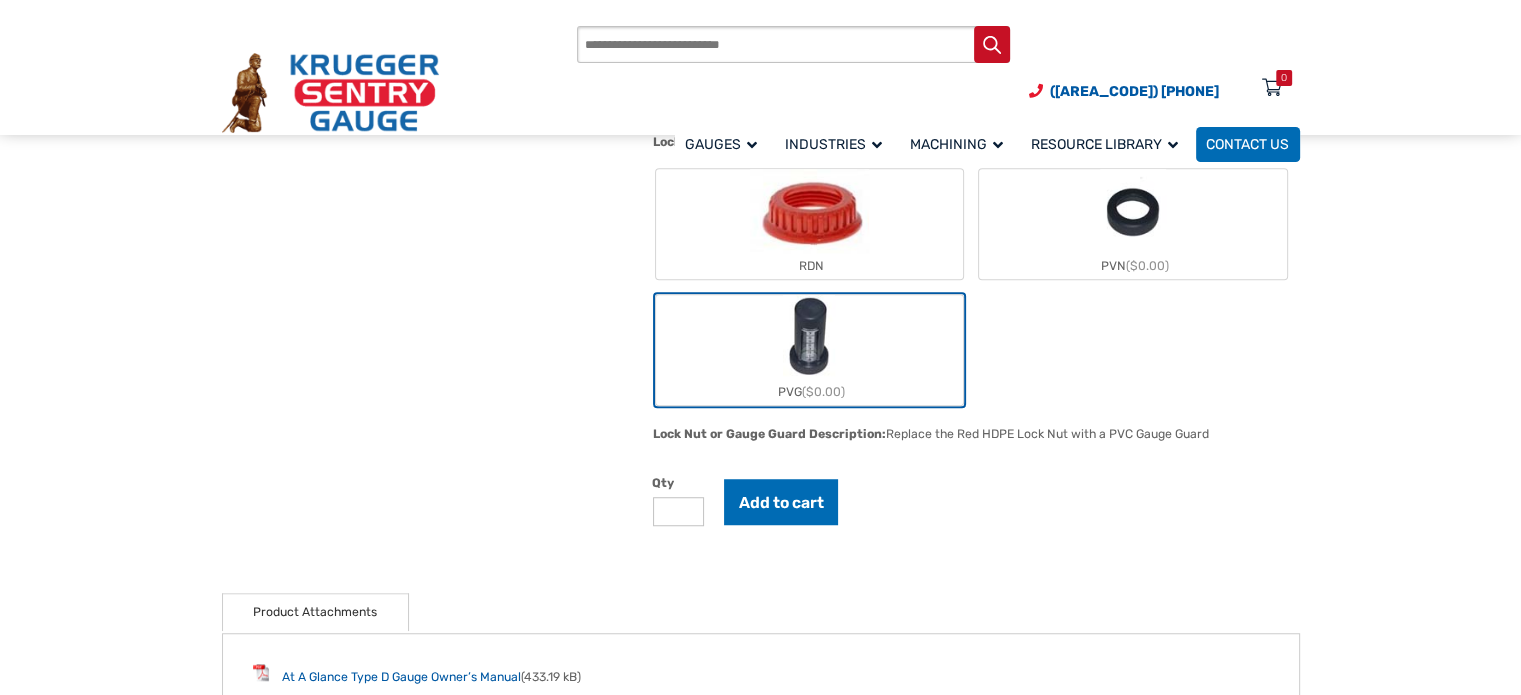 scroll, scrollTop: 1400, scrollLeft: 0, axis: vertical 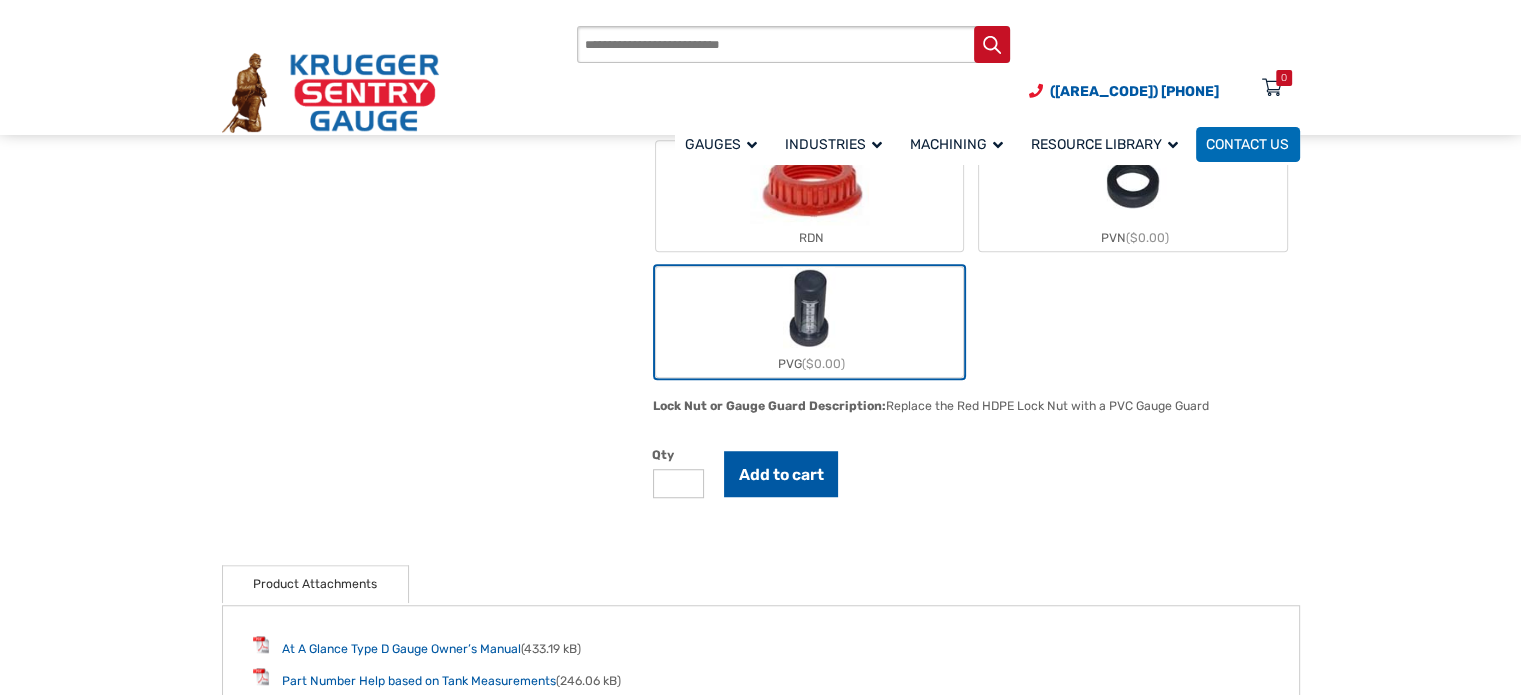 click on "Add to cart" at bounding box center [781, 474] 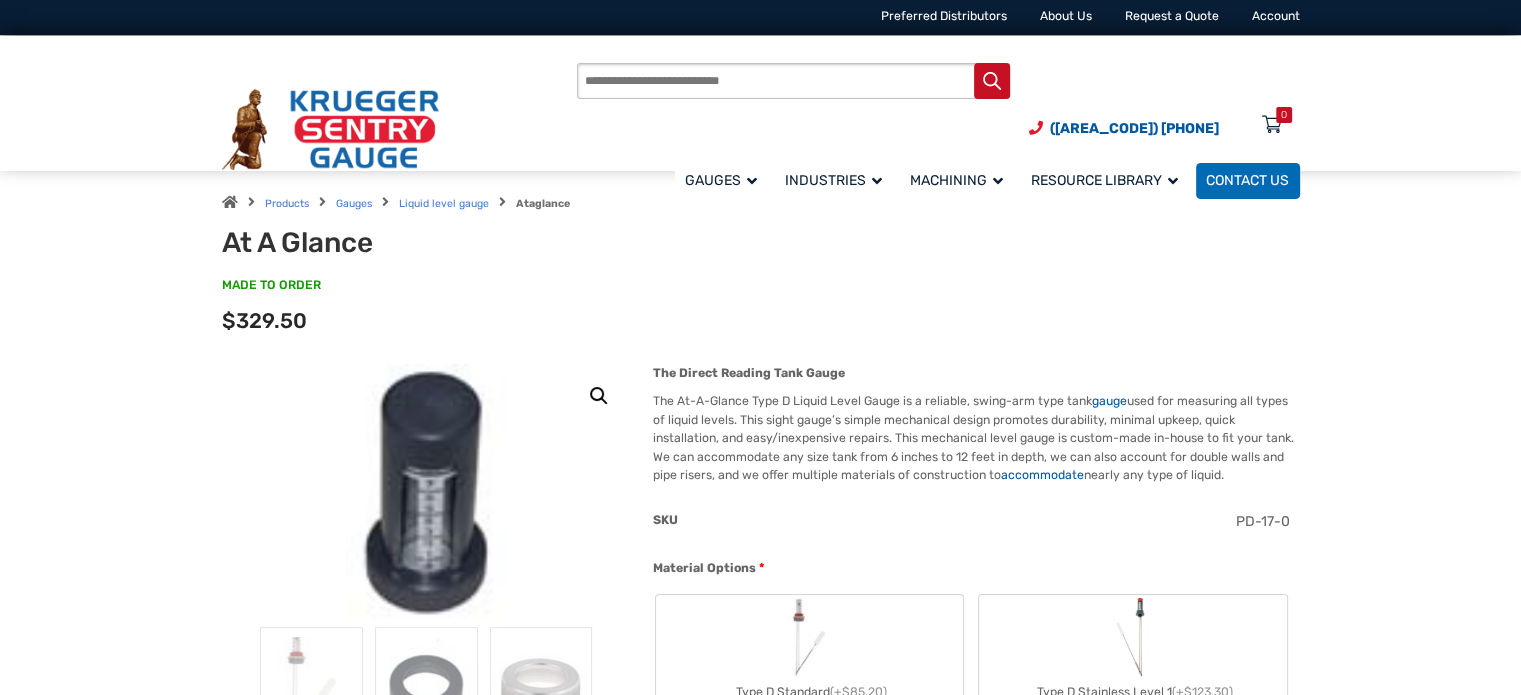 scroll, scrollTop: 0, scrollLeft: 0, axis: both 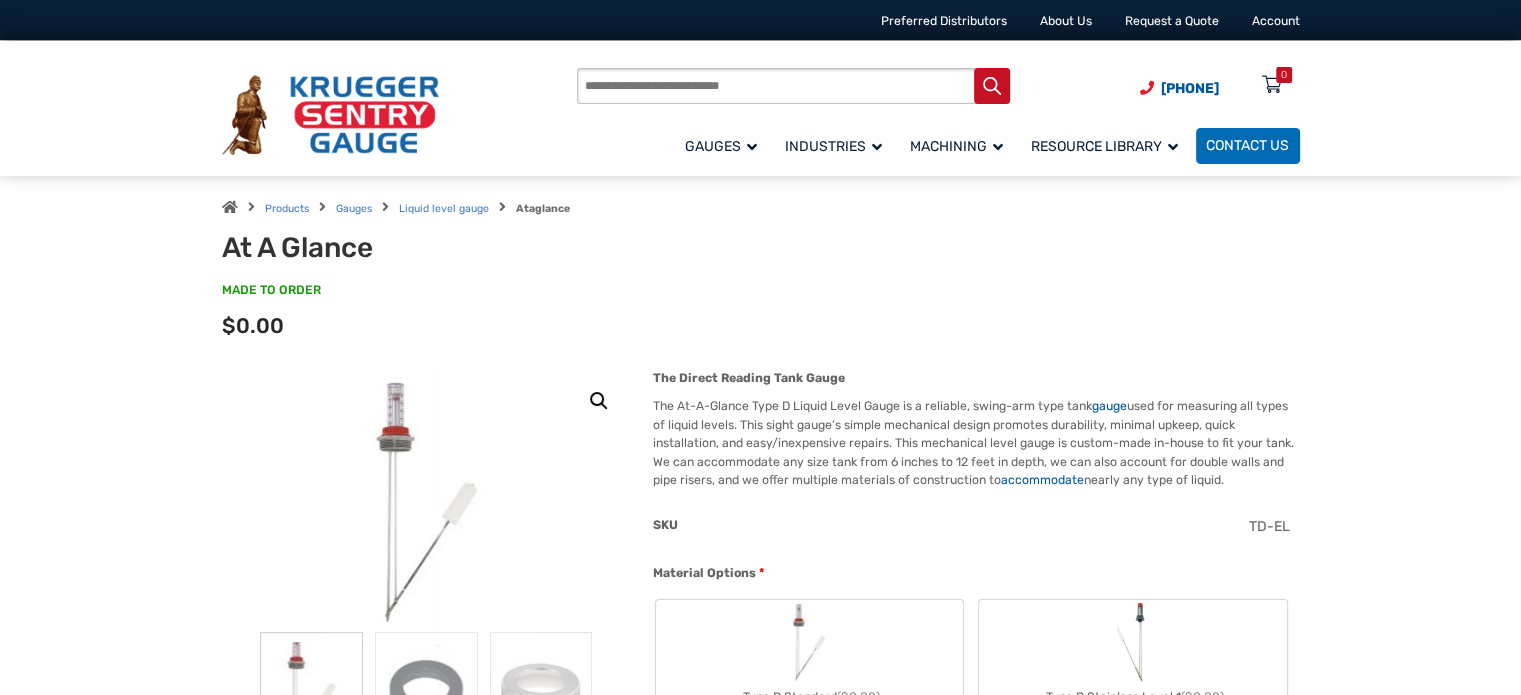 click on "MADE TO ORDER" at bounding box center (271, 291) 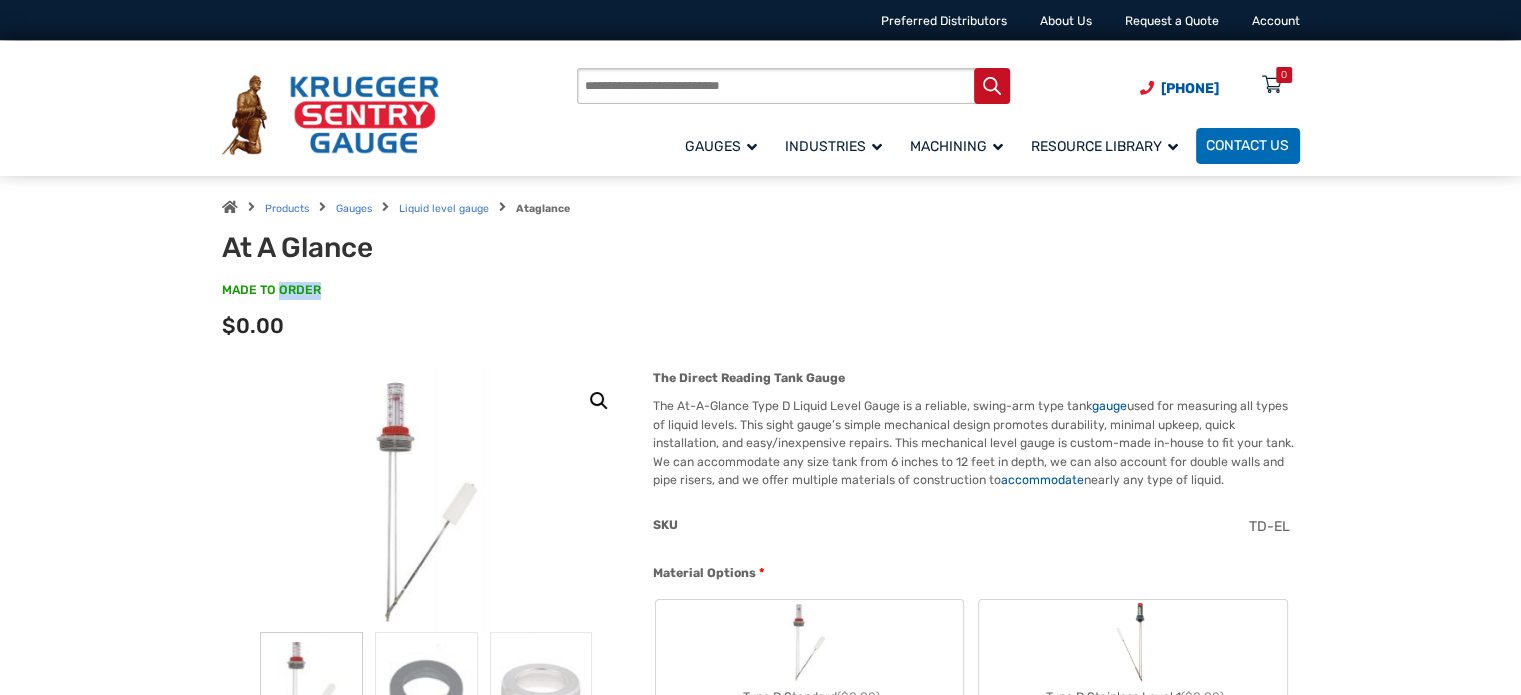 click on "MADE TO ORDER" at bounding box center [271, 291] 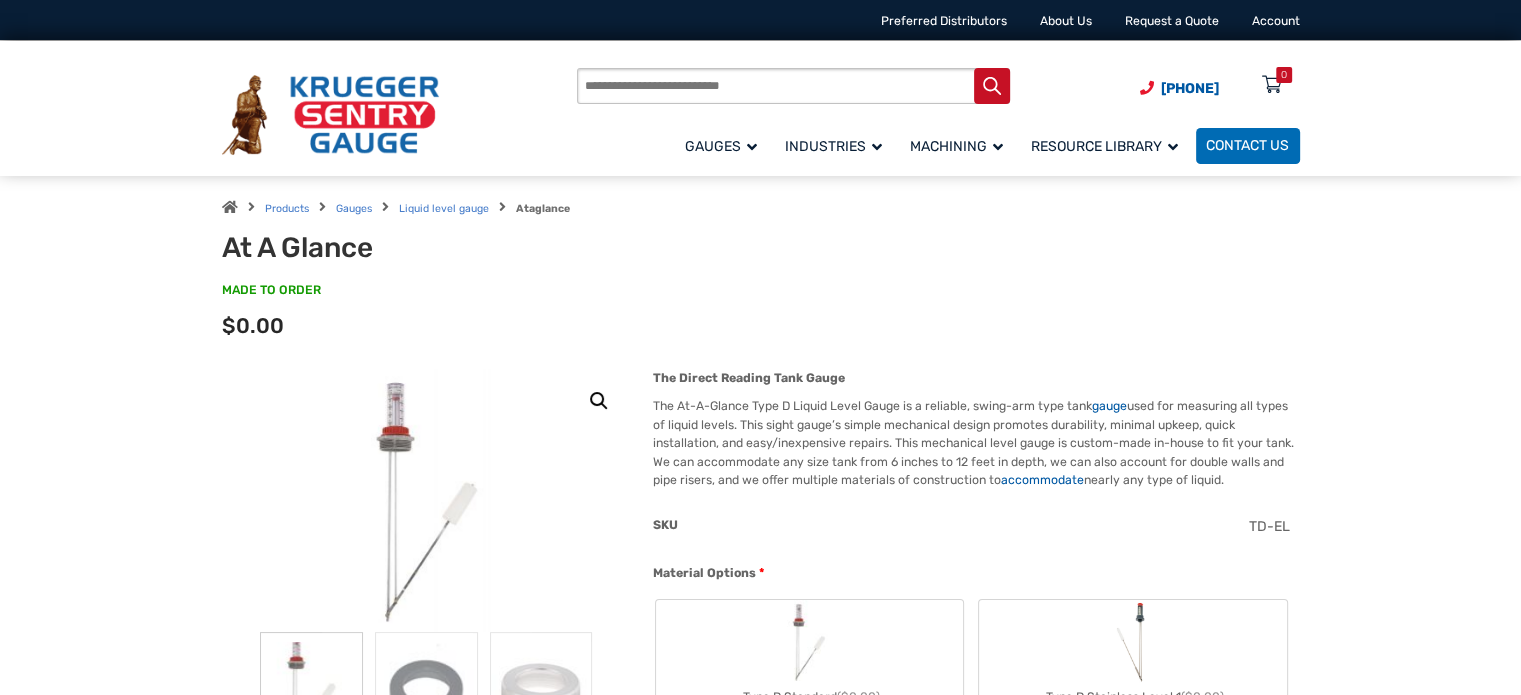 click on "MADE TO ORDER" at bounding box center [271, 291] 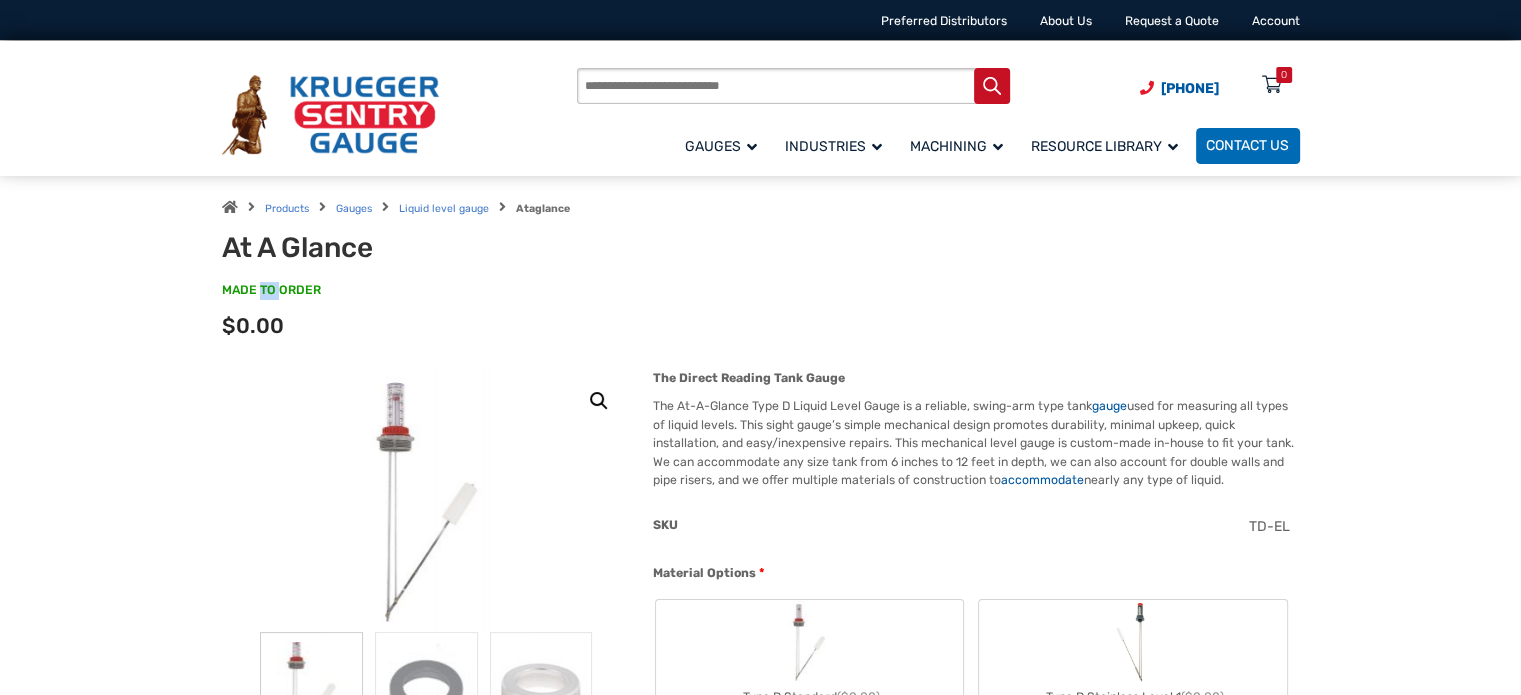 click on "MADE TO ORDER" at bounding box center [271, 291] 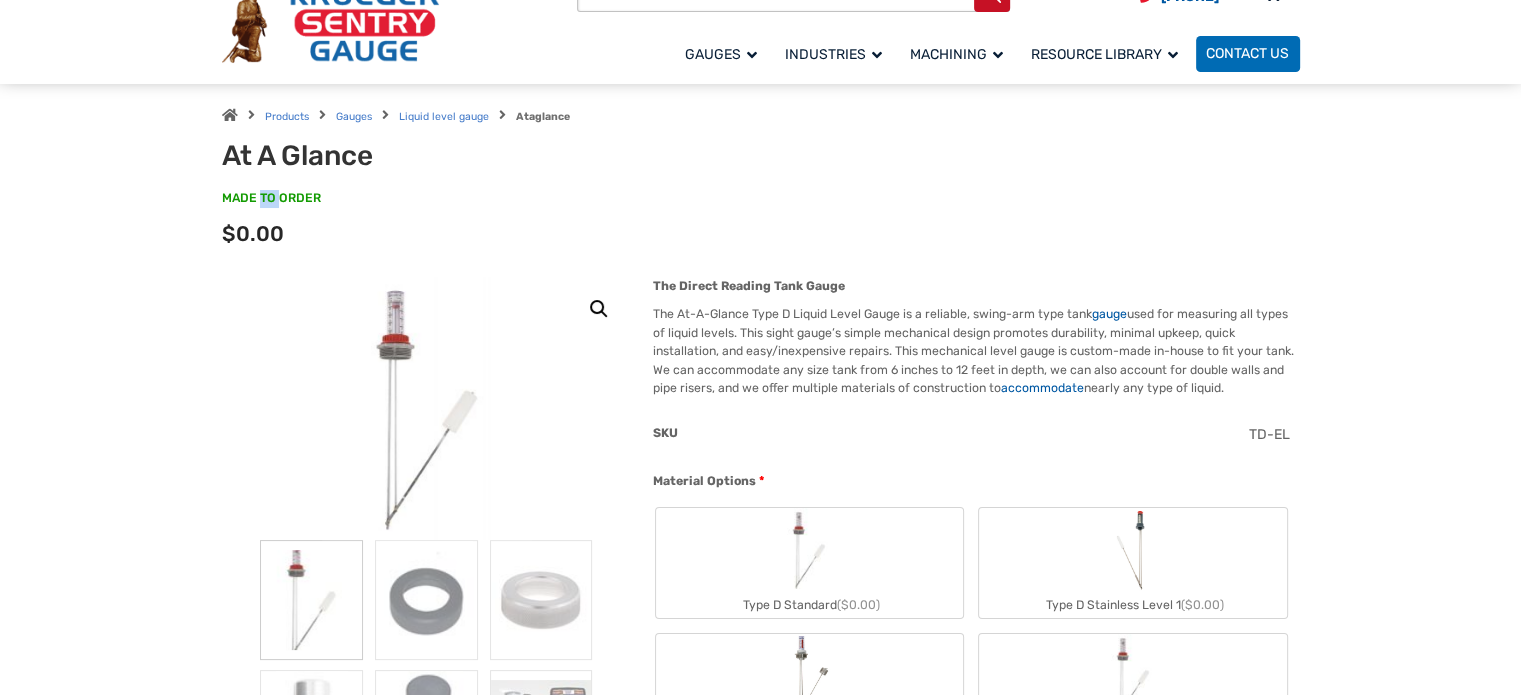 scroll, scrollTop: 100, scrollLeft: 0, axis: vertical 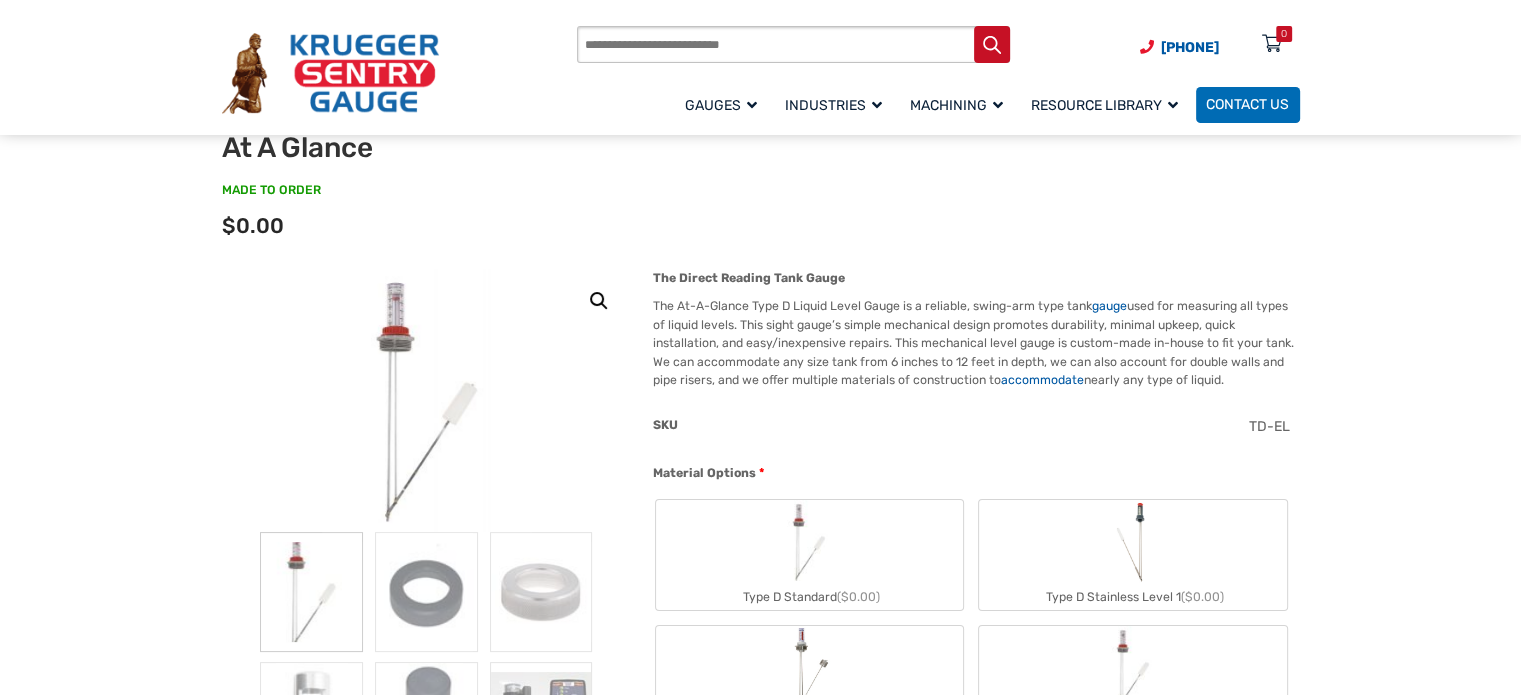 click on "Type D Standard  ($0.00)" at bounding box center [809, 597] 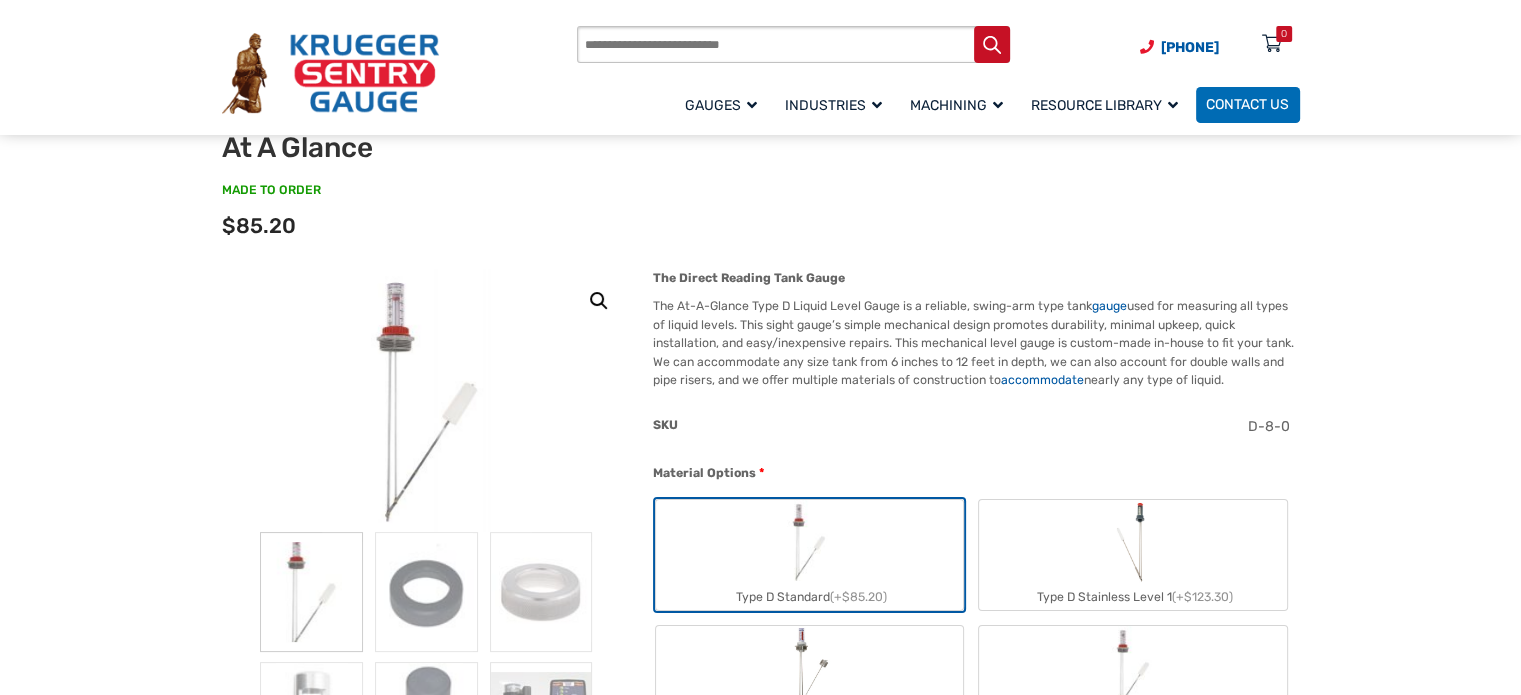click on "Type D Stainless Level 1  (+$123.30)" at bounding box center [1132, 597] 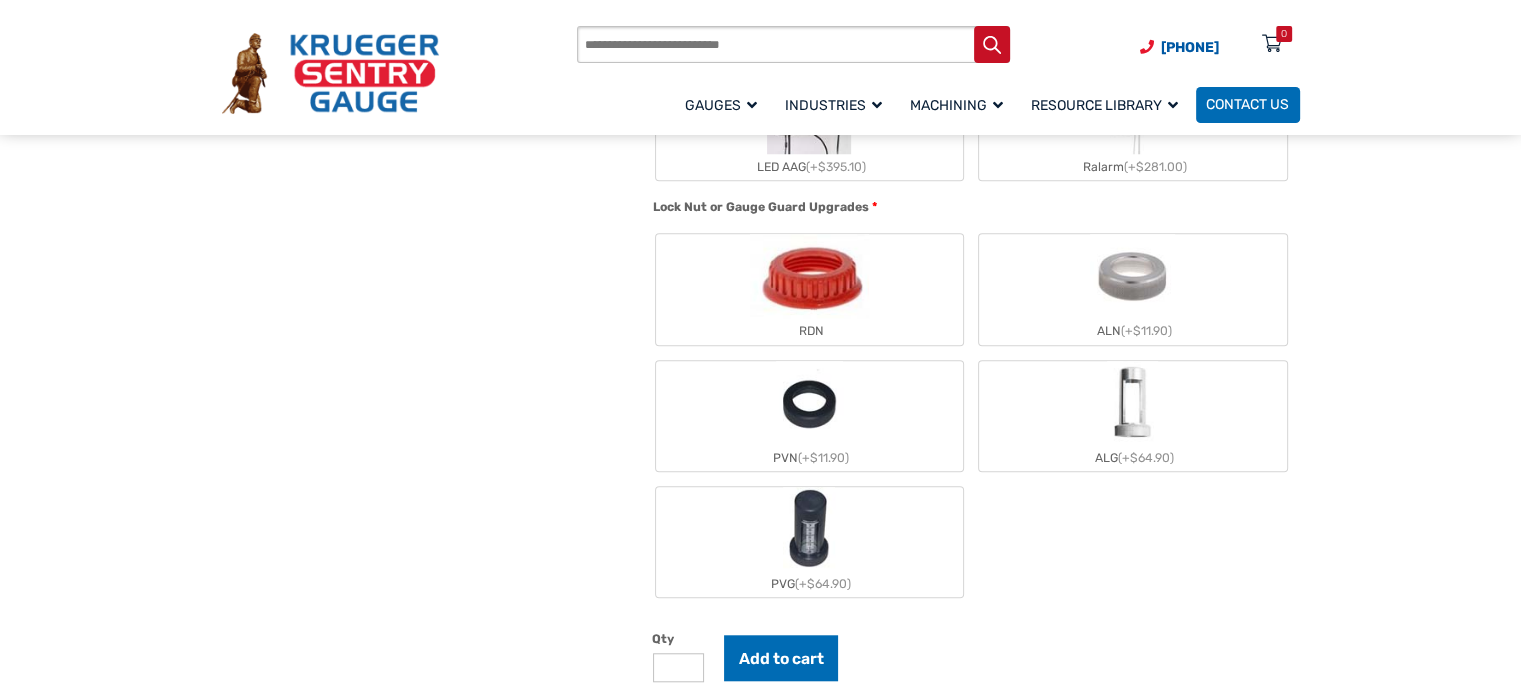 scroll, scrollTop: 2000, scrollLeft: 0, axis: vertical 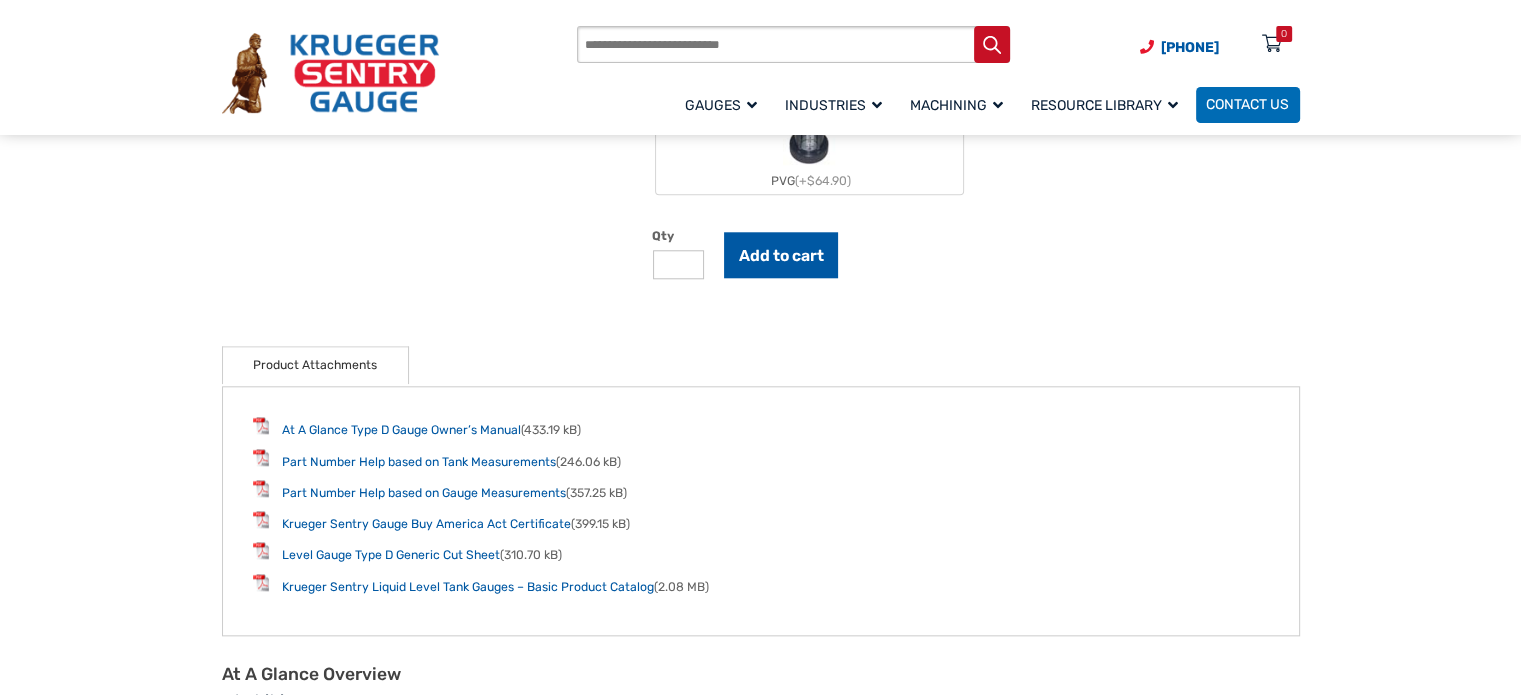click on "Add to cart" at bounding box center [781, 255] 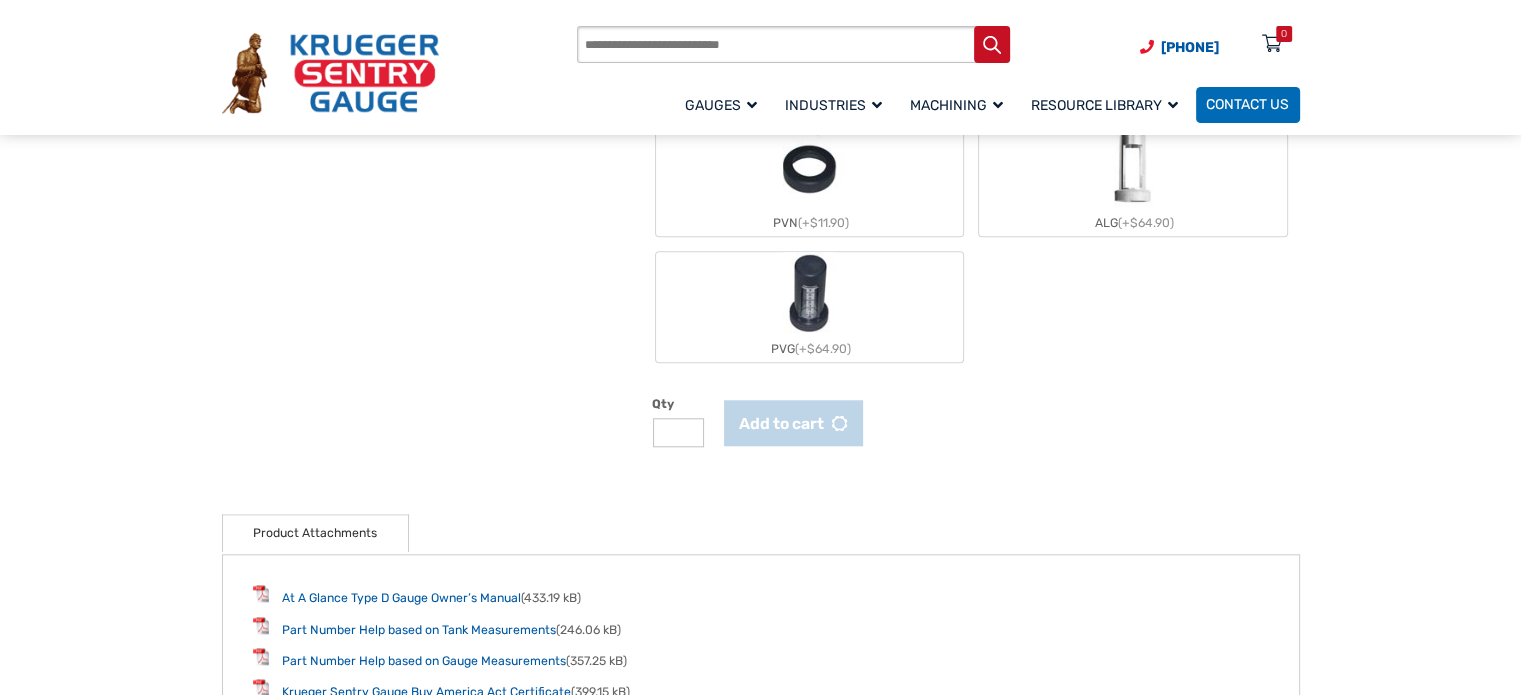 scroll, scrollTop: 1800, scrollLeft: 0, axis: vertical 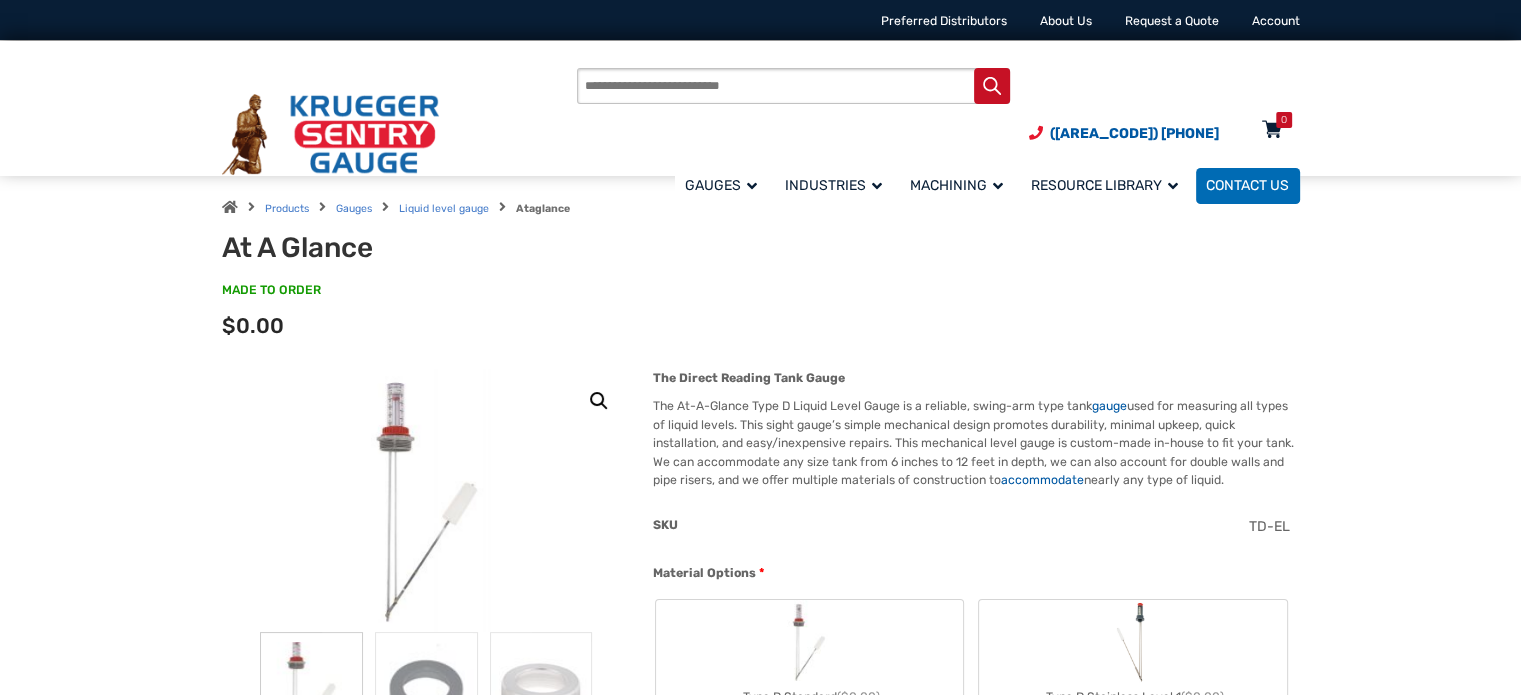 click on "0" at bounding box center (1284, 120) 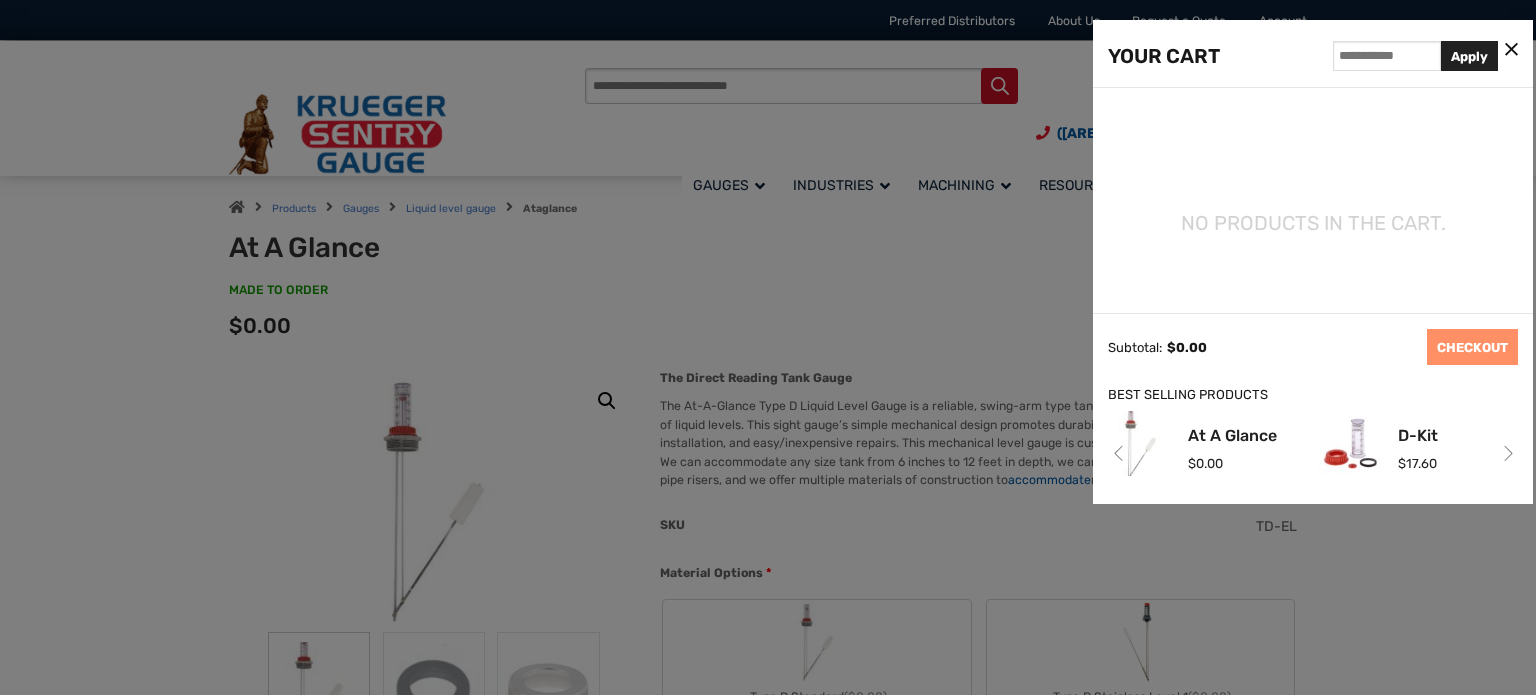 click on "At A Glance" at bounding box center (1232, 436) 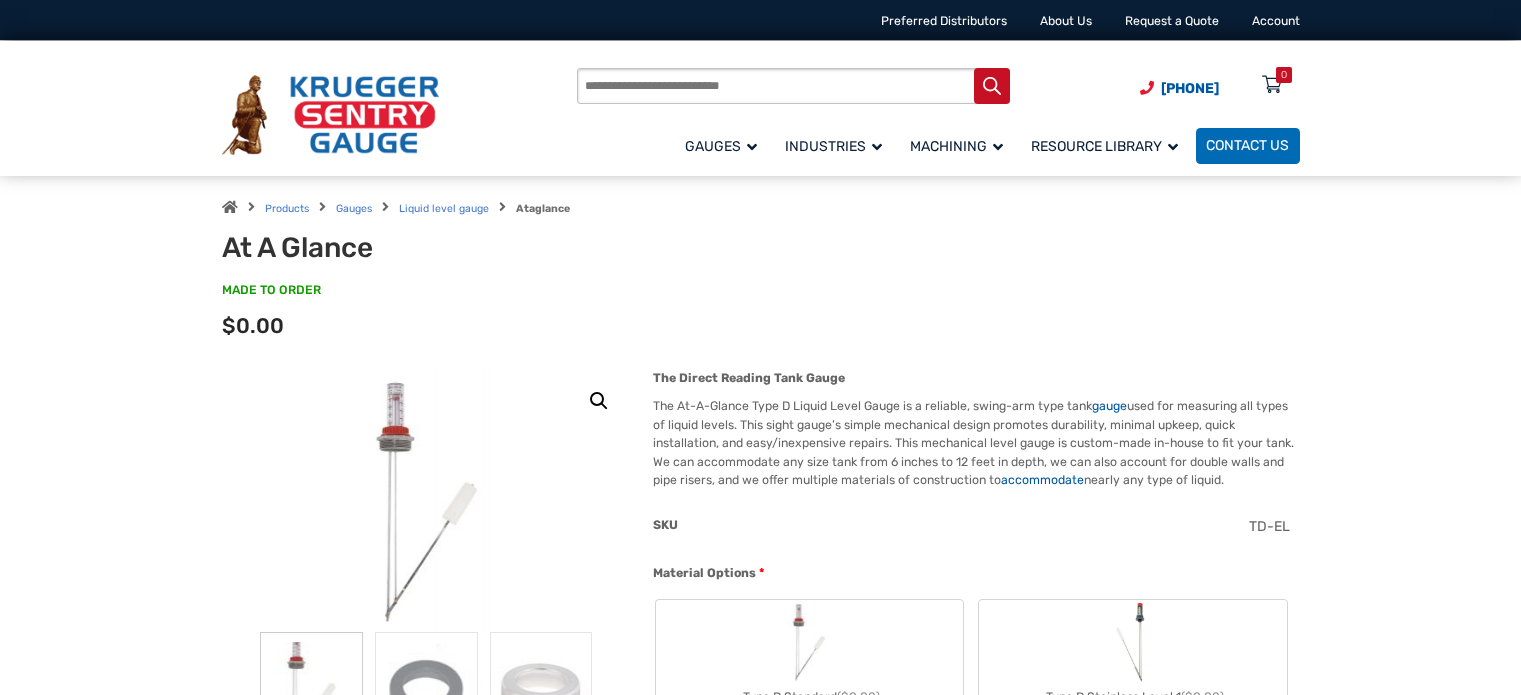 scroll, scrollTop: 0, scrollLeft: 0, axis: both 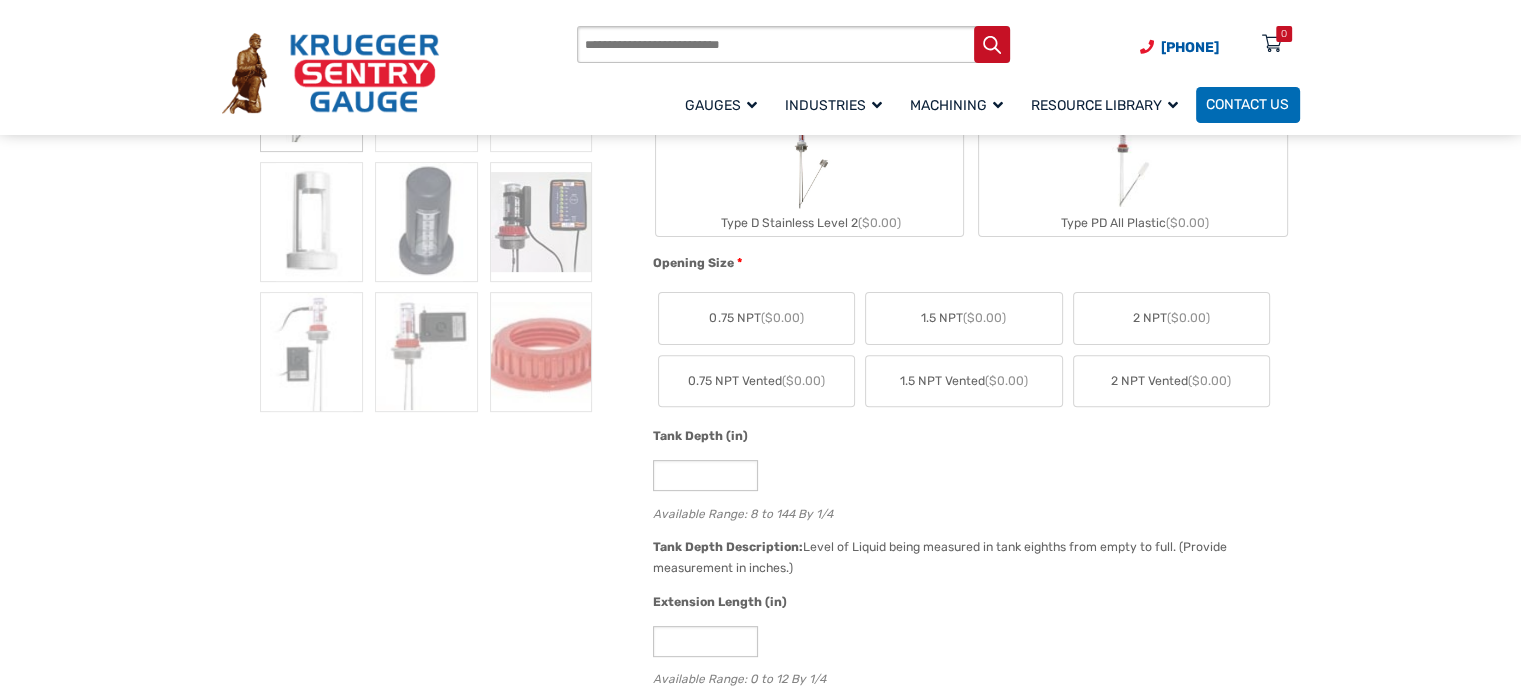 click on "2 NPT Vented  ($0.00)" at bounding box center [1171, 381] 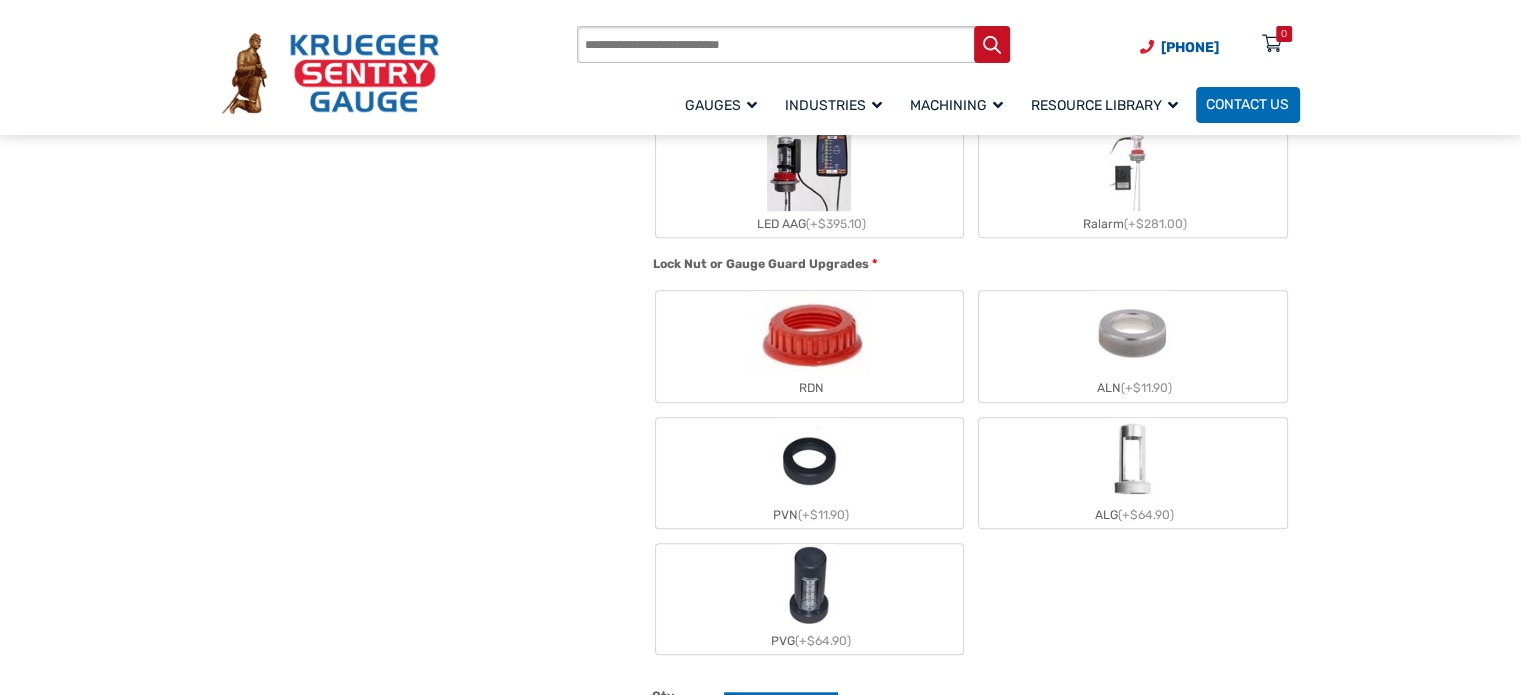 scroll, scrollTop: 2000, scrollLeft: 0, axis: vertical 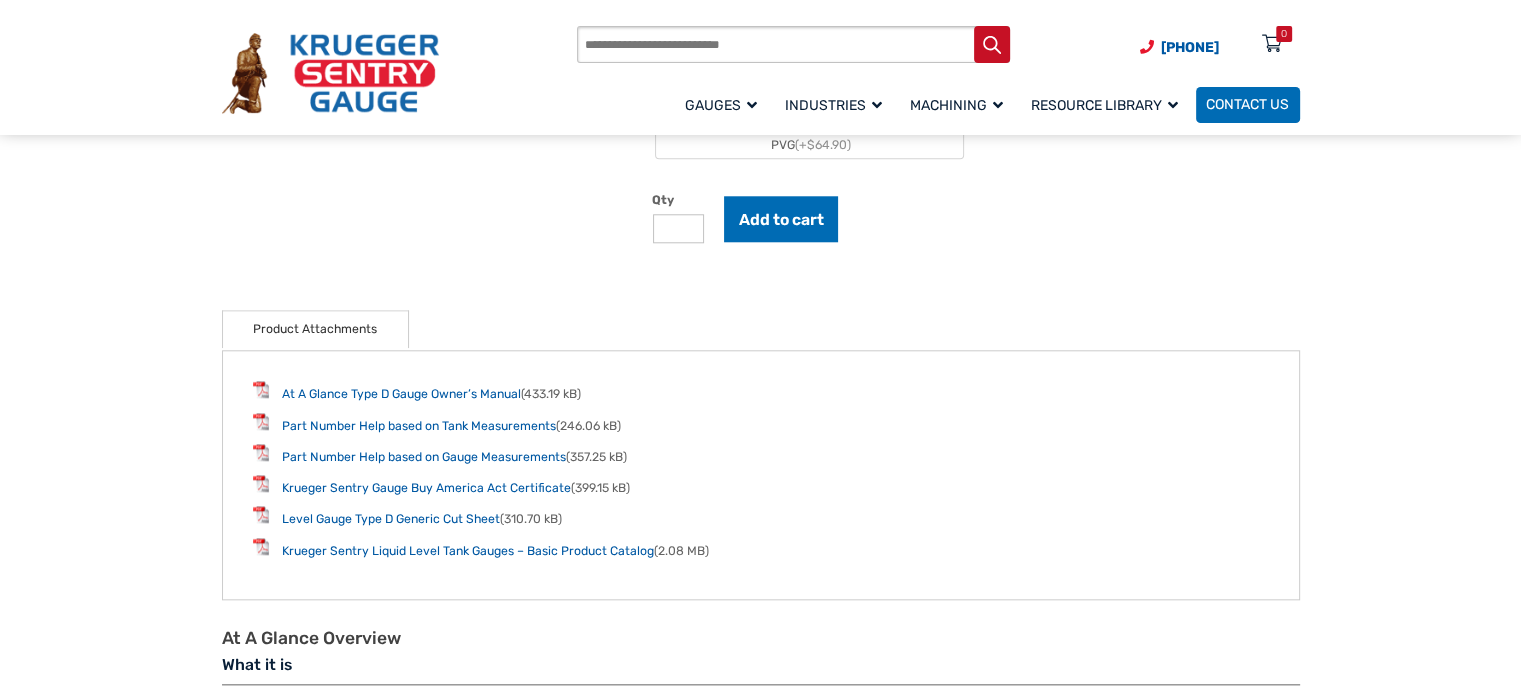click on "Hidden
8.00
SKU
undefined
Material Options   * Type D Standard  (+$85.20) Type D Stainless Level 1  (+$123.30) Type D Stainless Level 2  (+$138.10) Type PD All Plastic  (+$329.50) Material Description:
Liquid Level Gauge, Galvanized Steel Rods, Aluminum Bushing, HDPE Plastic Float. Material Description:
Liquid Level Gauge, Stainless Steel Rods, Aluminum Bushing, HDPE Plastic Float. Material Description:
Liquid Level Gauge, Stainless Steel Rods, Aluminum Bushing, Stainless Steel Float Material Description:
Liquid Level Gauge, Peek or Kynar Rods, PVC Bushing, HDPE Plastic Float. Opening Size   * 0.75 NPT  (+$31.40) 1.5 NPT  ($0.00) 2 NPT  ($0.00) 0.75 NPT Vented  (+$139.10) 1.5 NPT Vented  (+$139.10) 2 NPT Vented  (+$139.10) Opening Size   * 0.75 NPT  ($0.00) 1.5 NPT  ($0.00) 2 NPT  ($0.00) 0.75 NPT Vented  (+$130.00) 1.5 NPT Vented  (+$130.00) 2 NPT Vented  (+$130.00) Opening Size   * 1.5 NPT  ($0.00) 2 NPT  ($0.00) 1.5 NPT Vented  (+$130.00)
*" at bounding box center (976, -615) 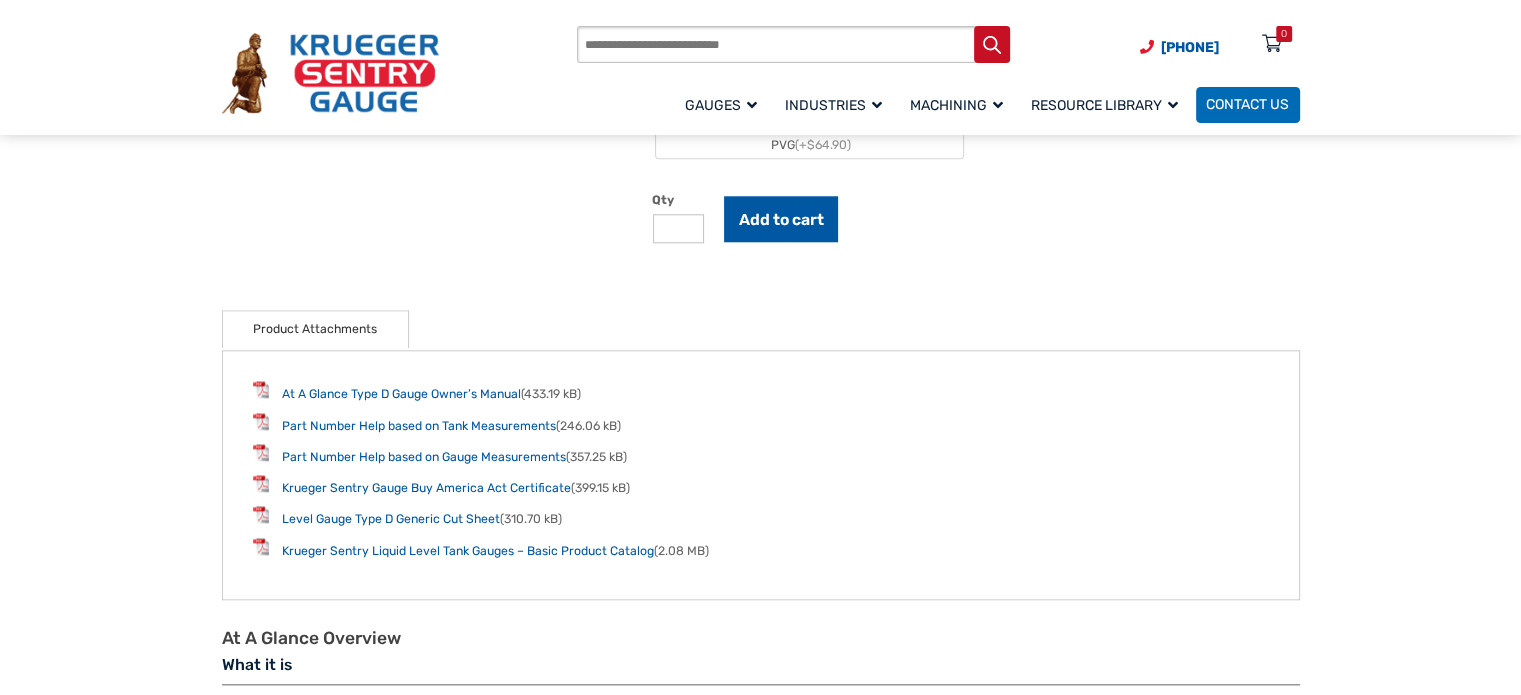 click on "Add to cart" at bounding box center (781, 219) 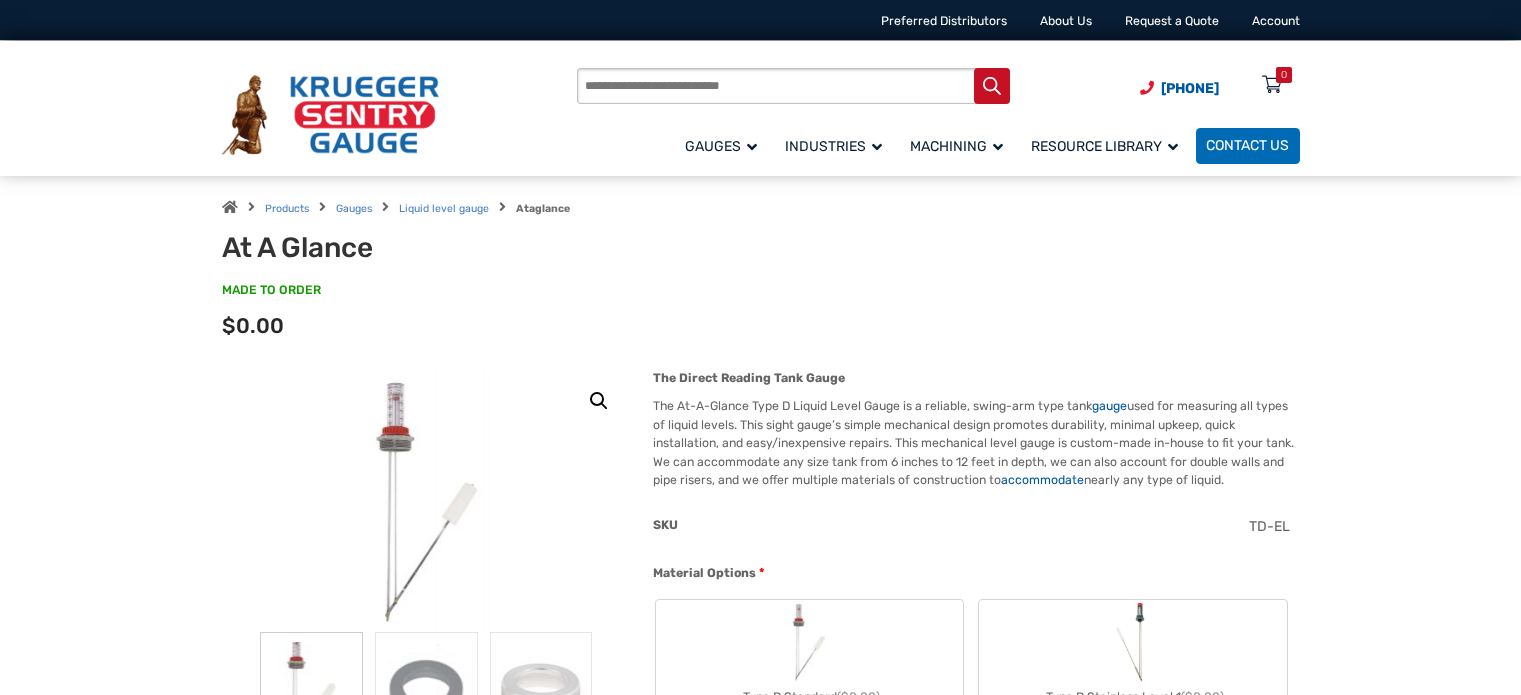 scroll, scrollTop: 0, scrollLeft: 0, axis: both 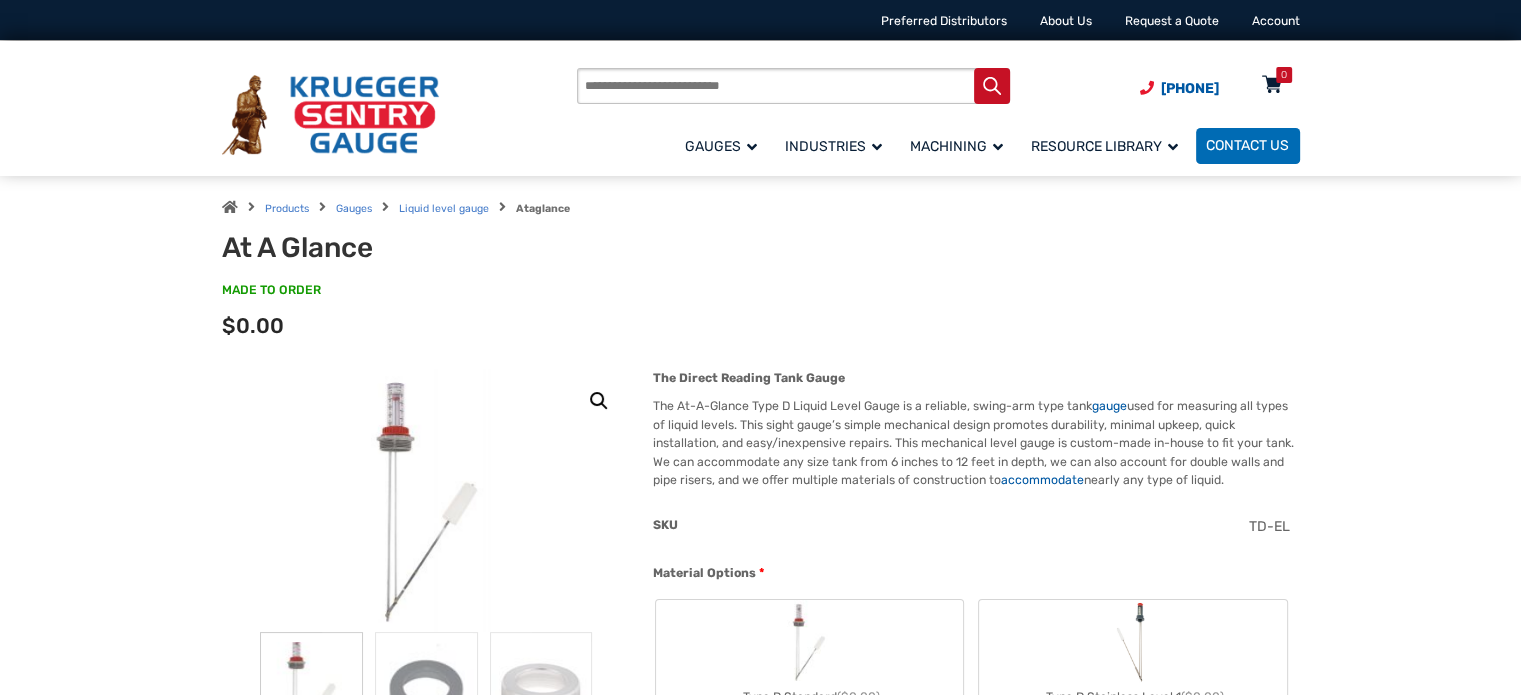 click on "0" at bounding box center (1272, 89) 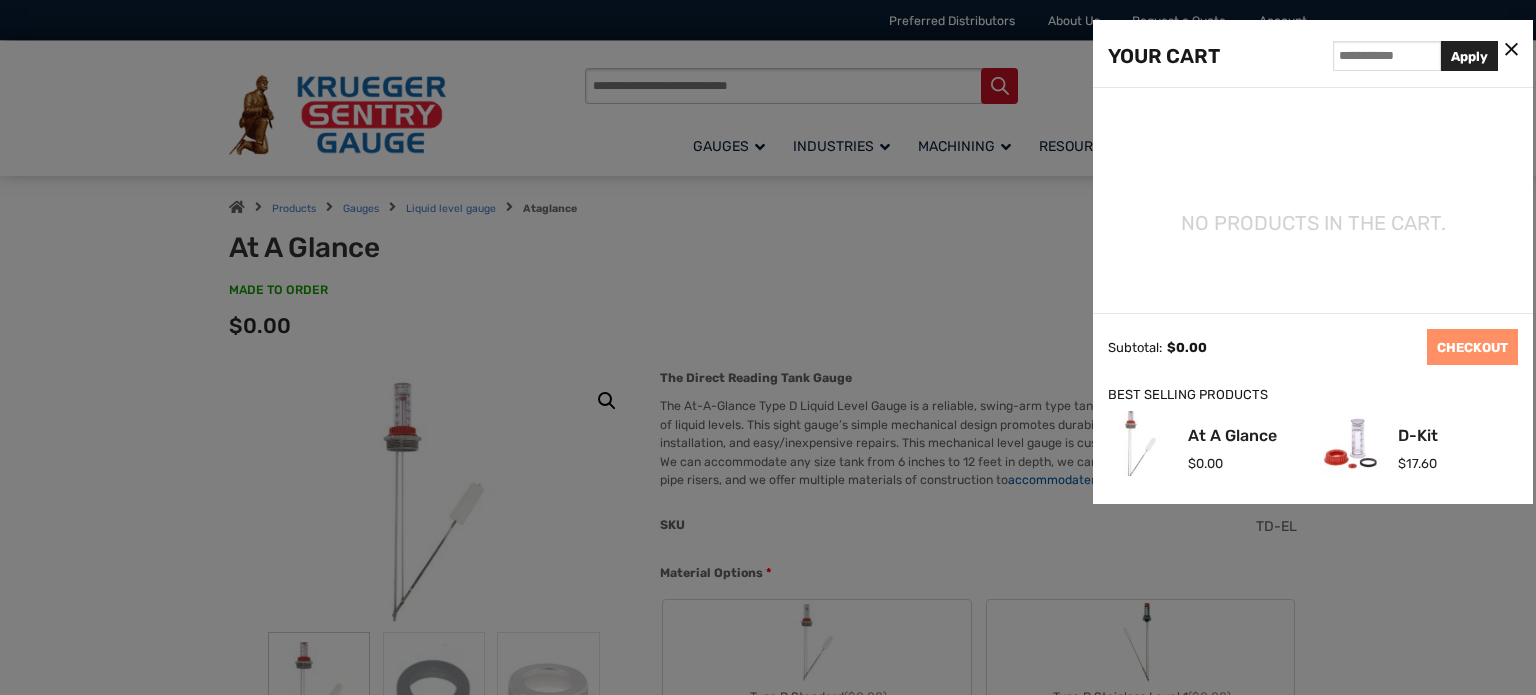 click at bounding box center (768, 347) 